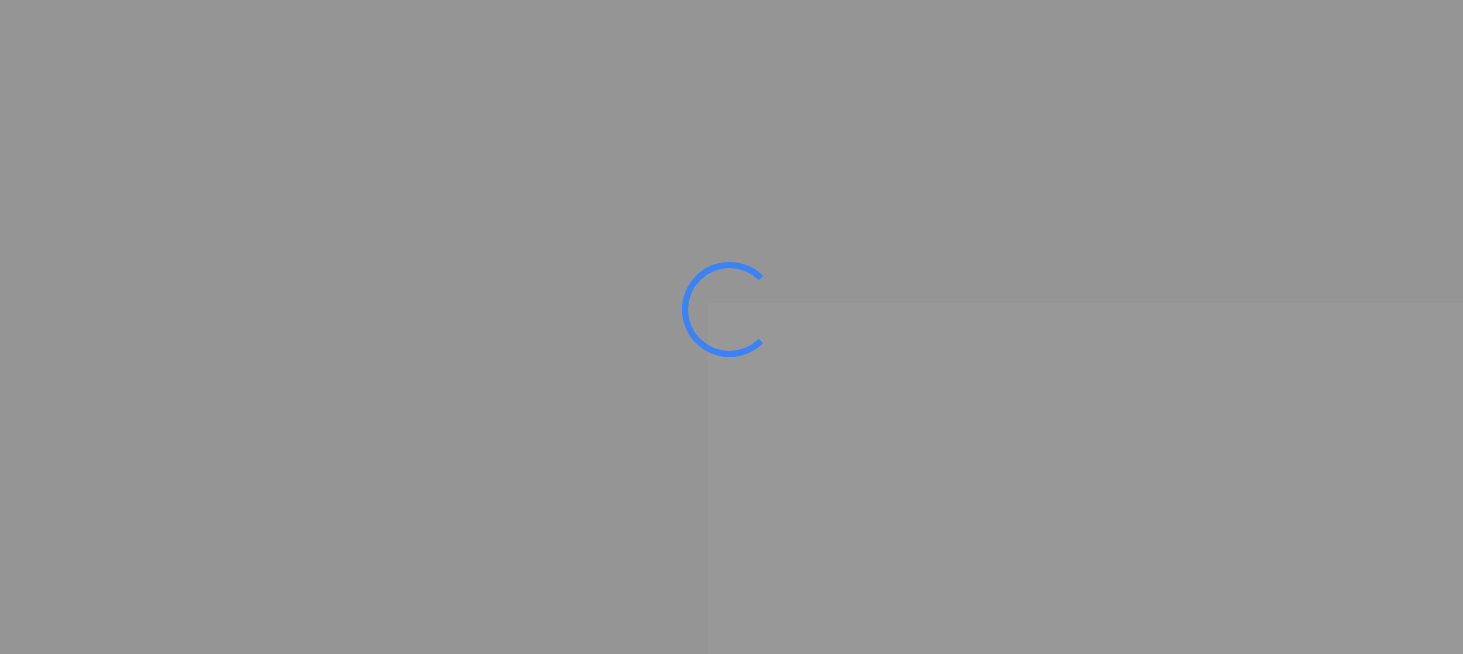 scroll, scrollTop: 0, scrollLeft: 0, axis: both 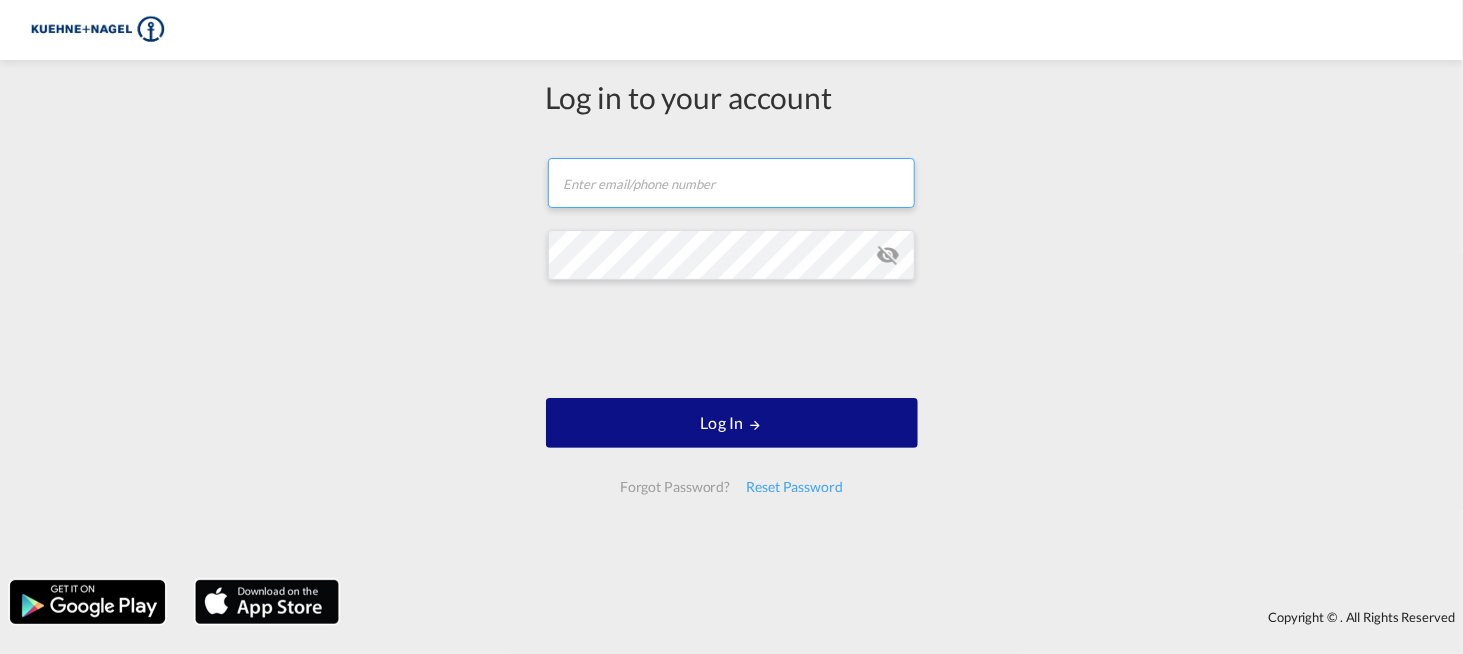click at bounding box center (731, 183) 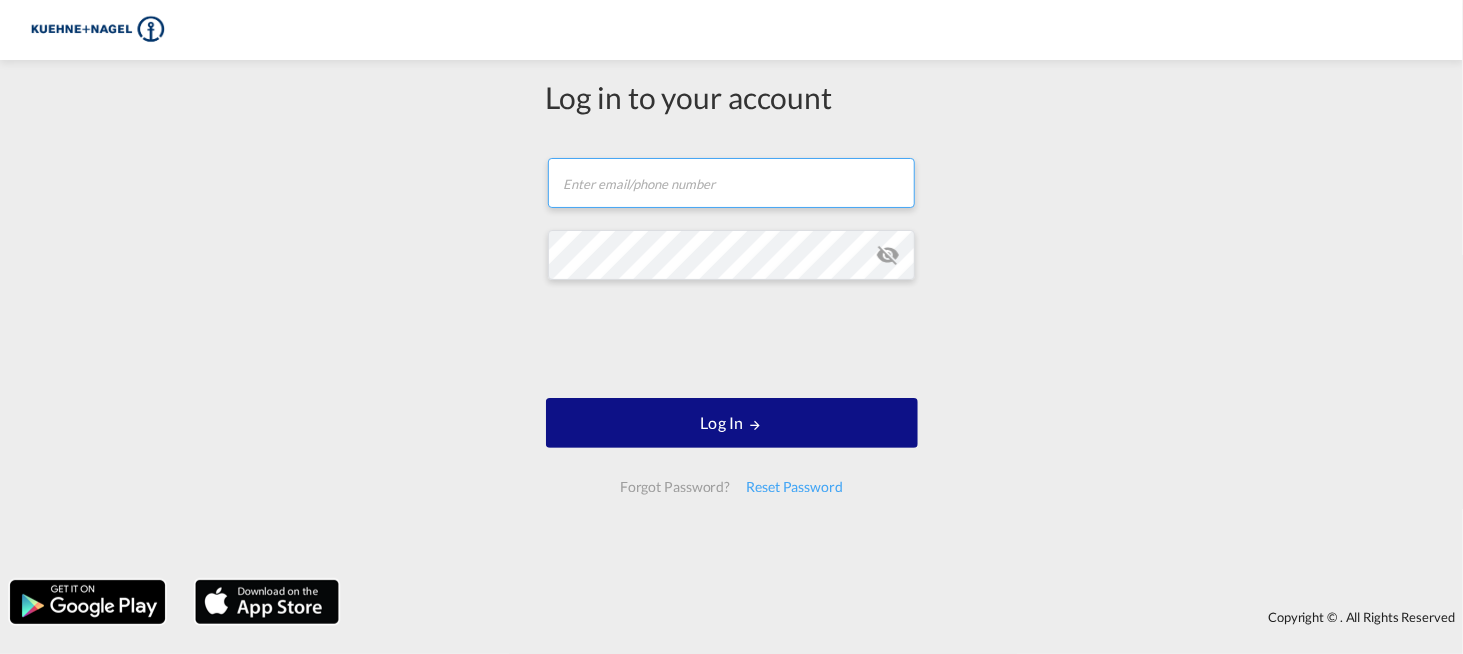 type on "[PERSON_NAME][EMAIL_ADDRESS][PERSON_NAME][PERSON_NAME][DOMAIN_NAME]" 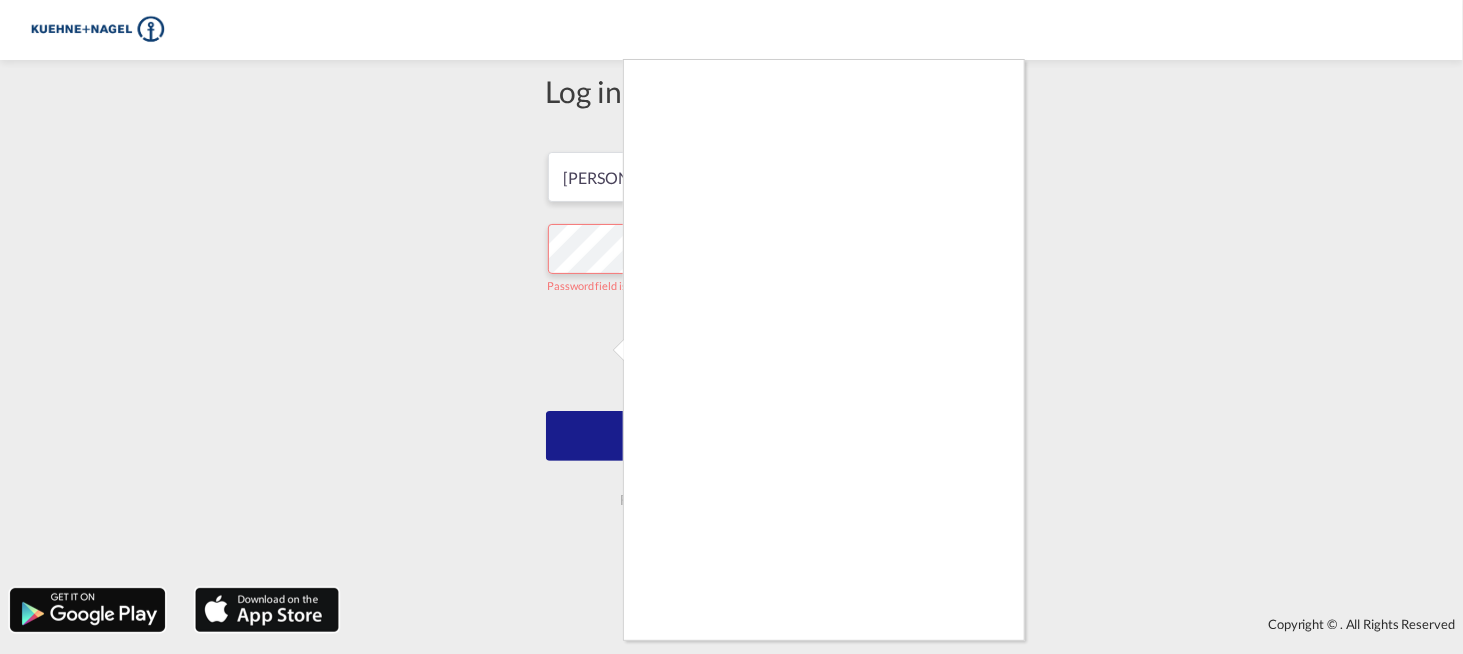 click at bounding box center [731, 327] 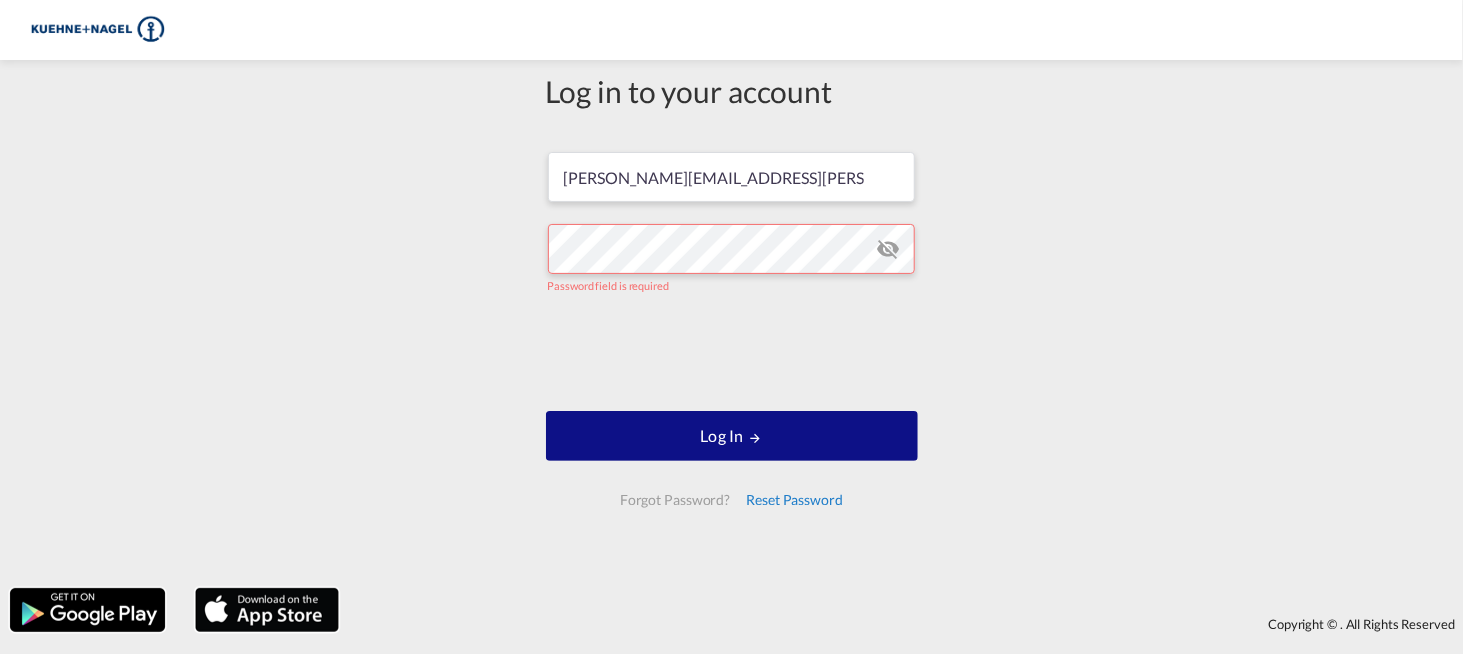 click on "Reset Password" at bounding box center (794, 500) 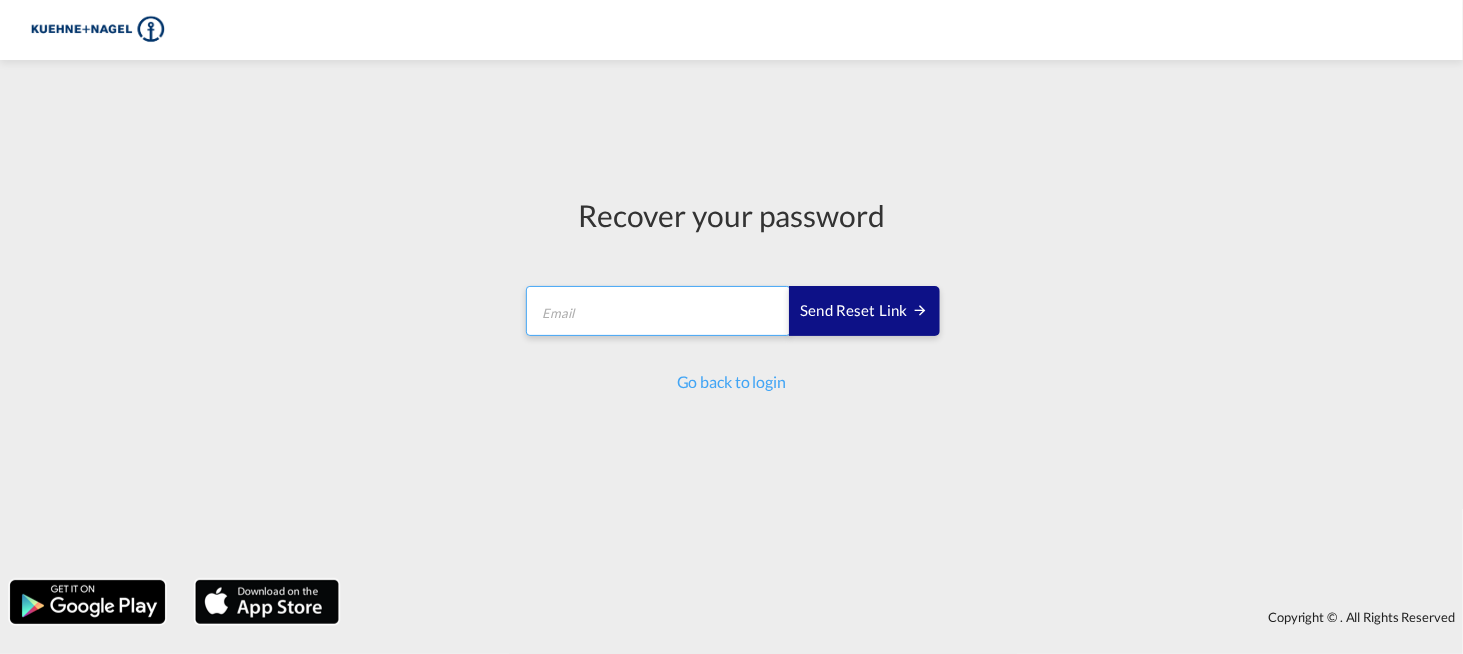 click at bounding box center (658, 311) 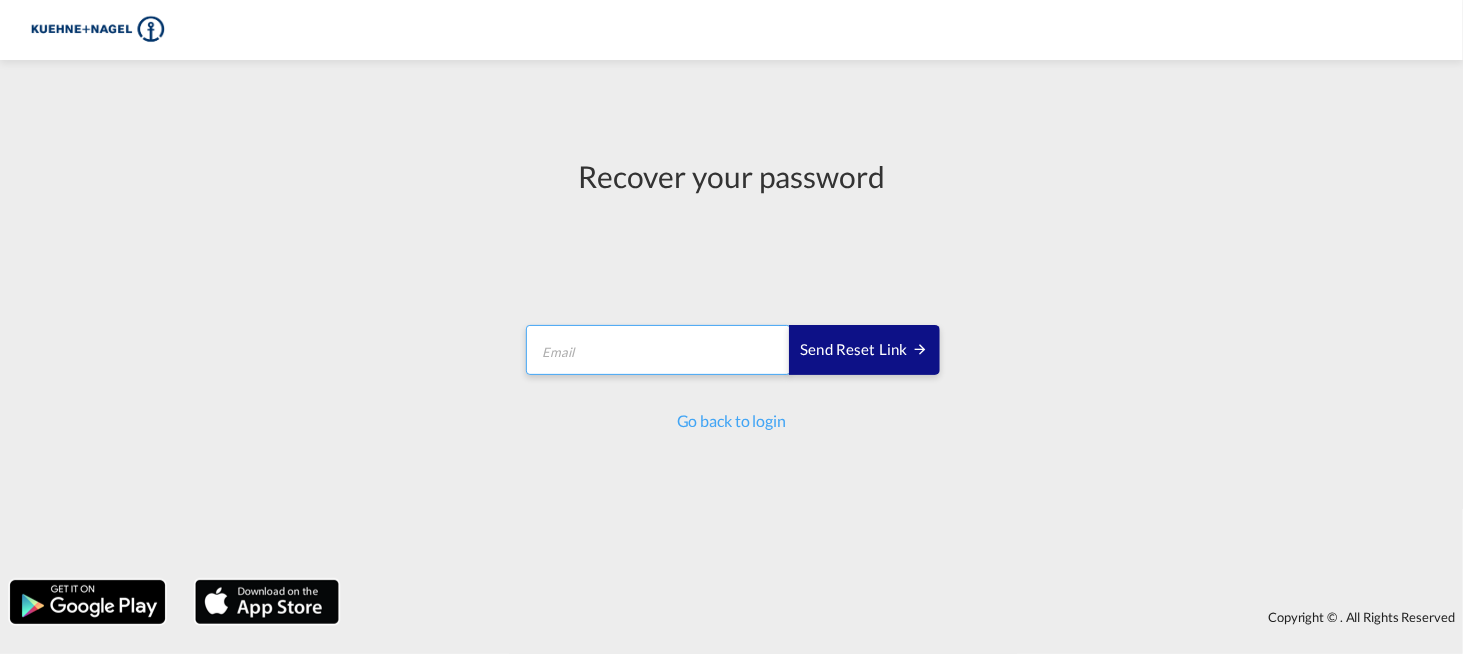 type on "[PERSON_NAME][EMAIL_ADDRESS][PERSON_NAME][PERSON_NAME][DOMAIN_NAME]" 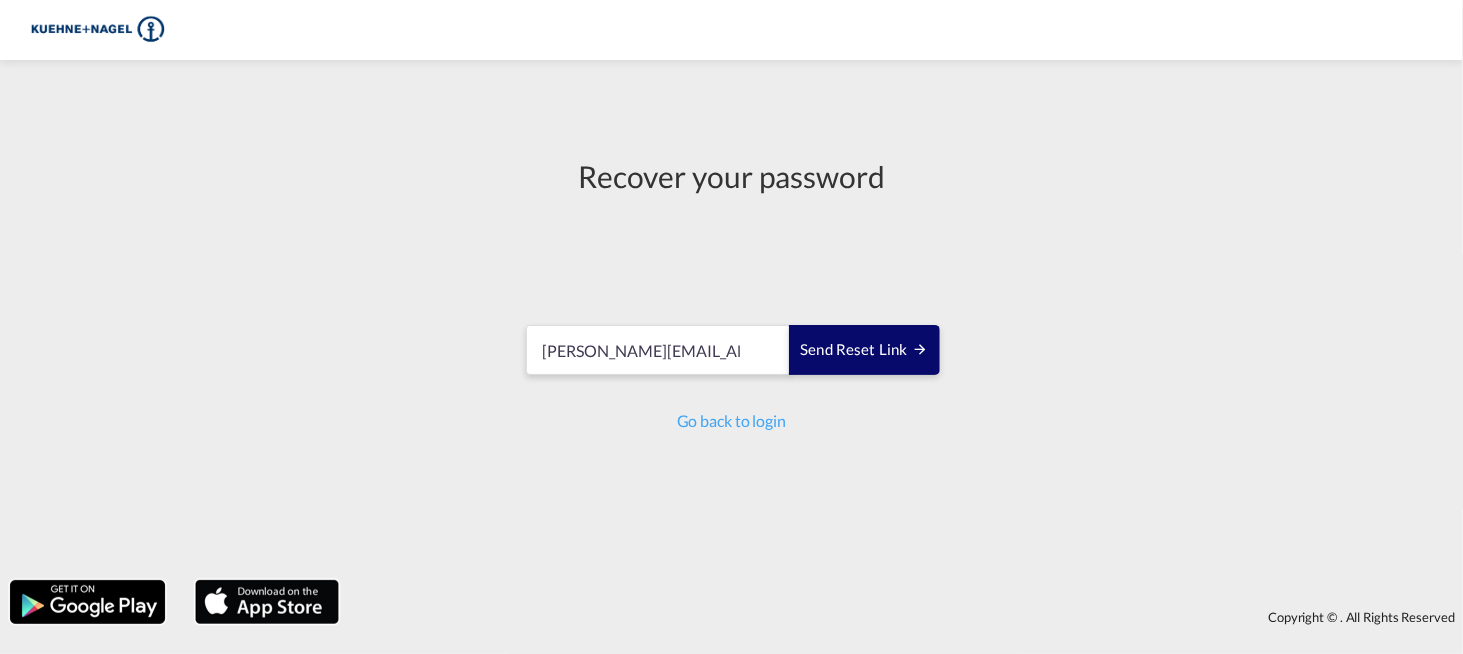 click on "Send reset link" at bounding box center (864, 350) 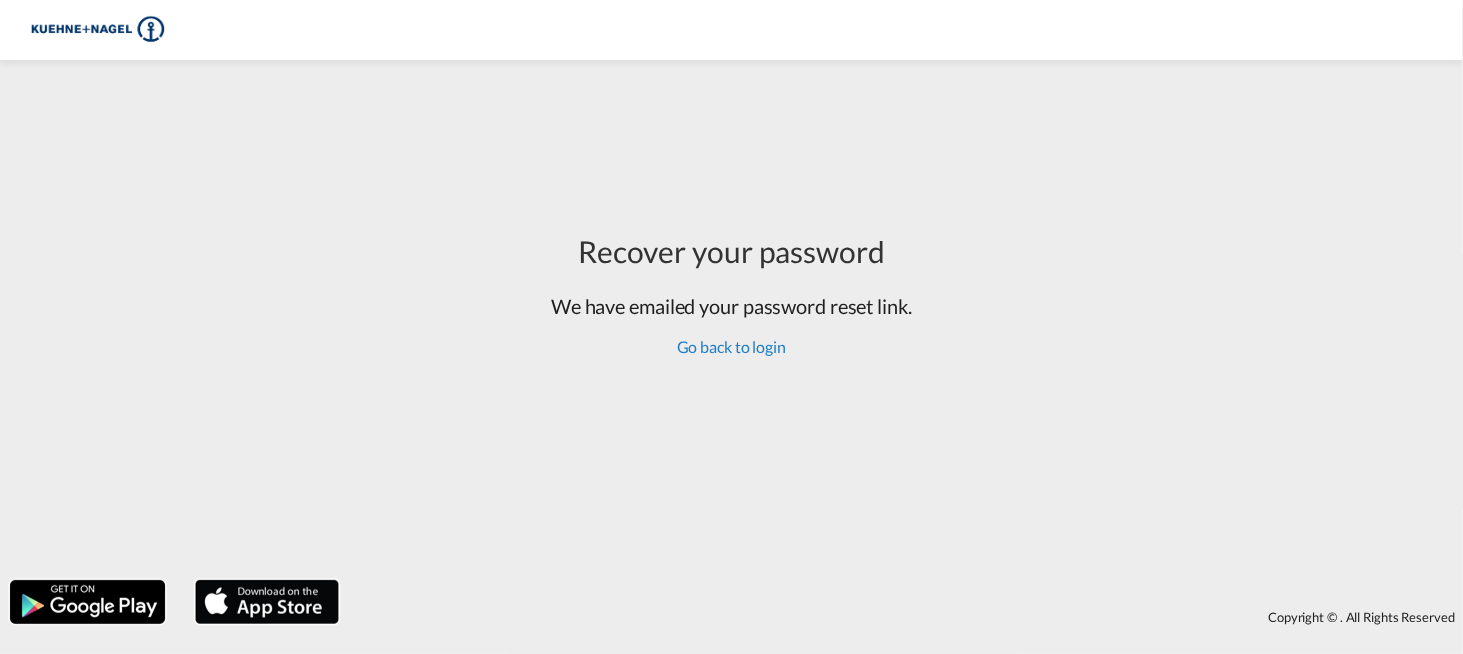 click on "Go back to login" at bounding box center [731, 346] 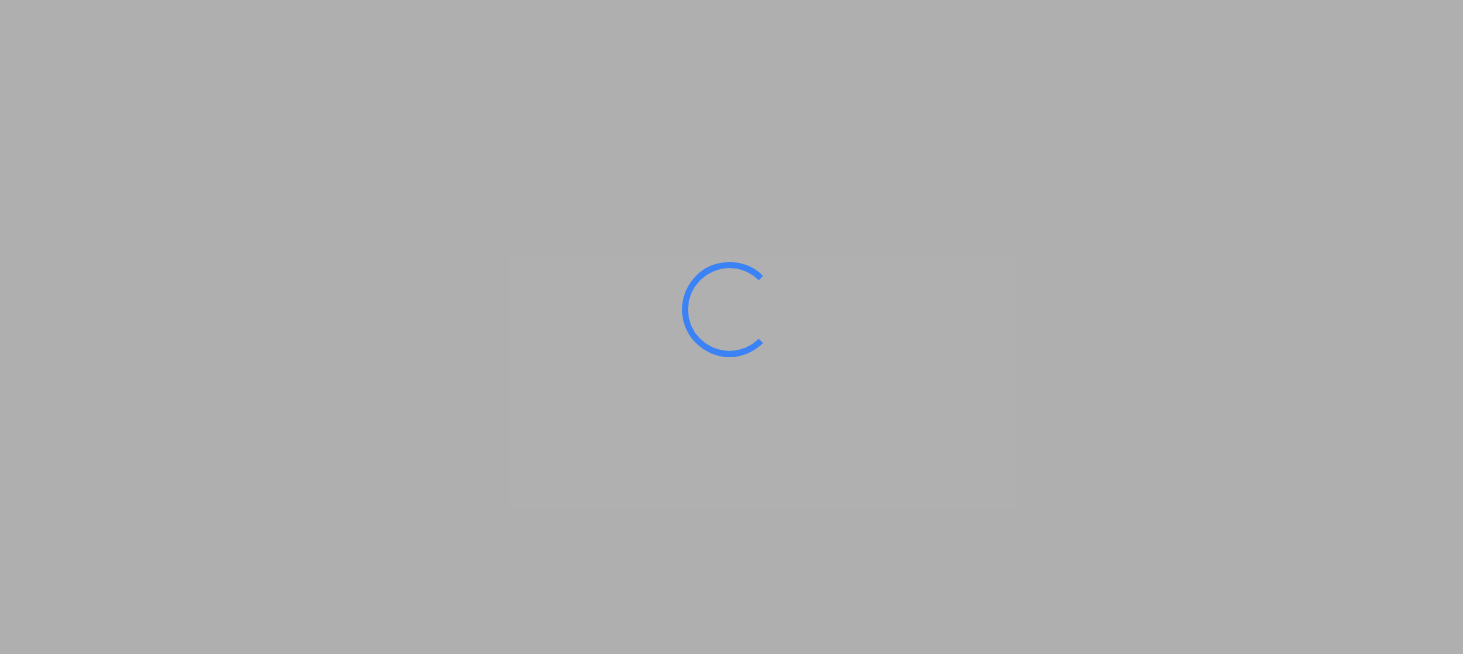 scroll, scrollTop: 0, scrollLeft: 0, axis: both 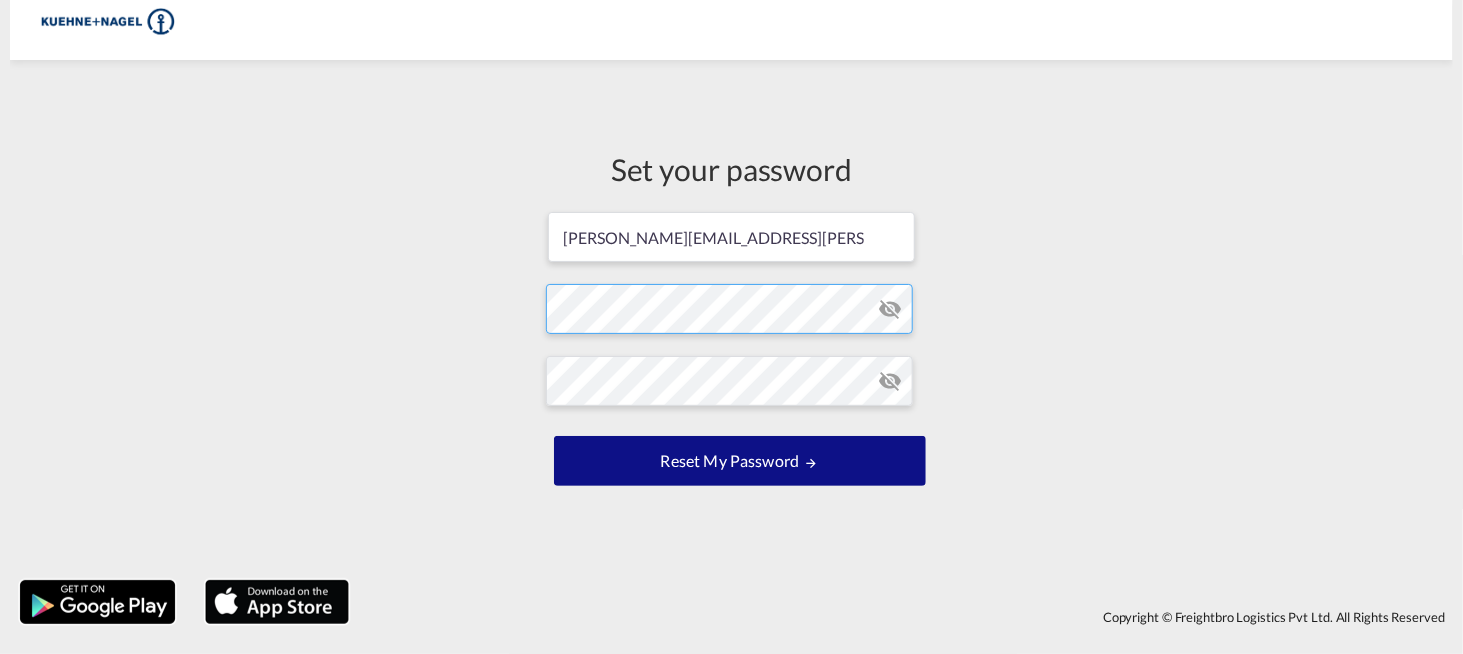 click on "[PERSON_NAME][EMAIL_ADDRESS][PERSON_NAME][PERSON_NAME][DOMAIN_NAME] Password must contain the following: A  special
character A  number
Minimum  8 characters Password (Confirm) field is required
Reset my password" at bounding box center (732, 351) 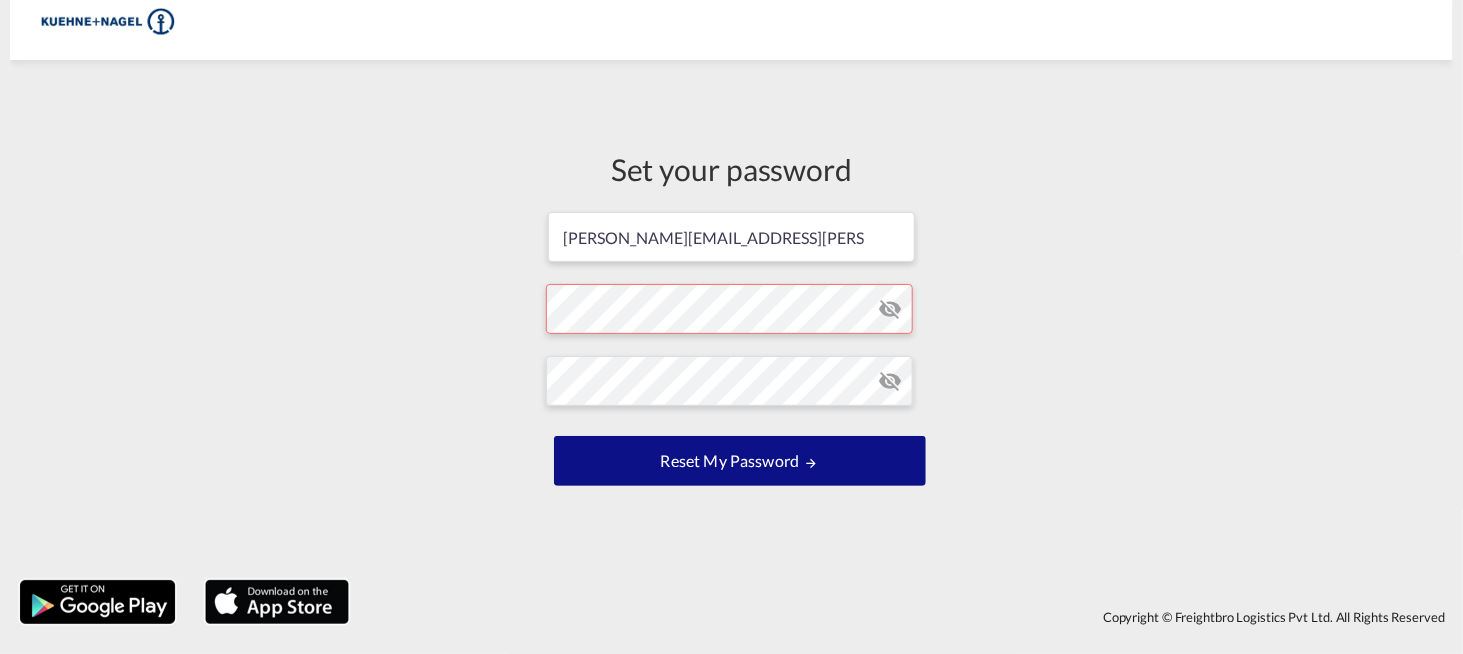 click on "Set your password
[PERSON_NAME][EMAIL_ADDRESS][PERSON_NAME][PERSON_NAME][DOMAIN_NAME] Password must contain the following: A  special
character A  number
Minimum  8 characters
Reset my password" at bounding box center [731, 320] 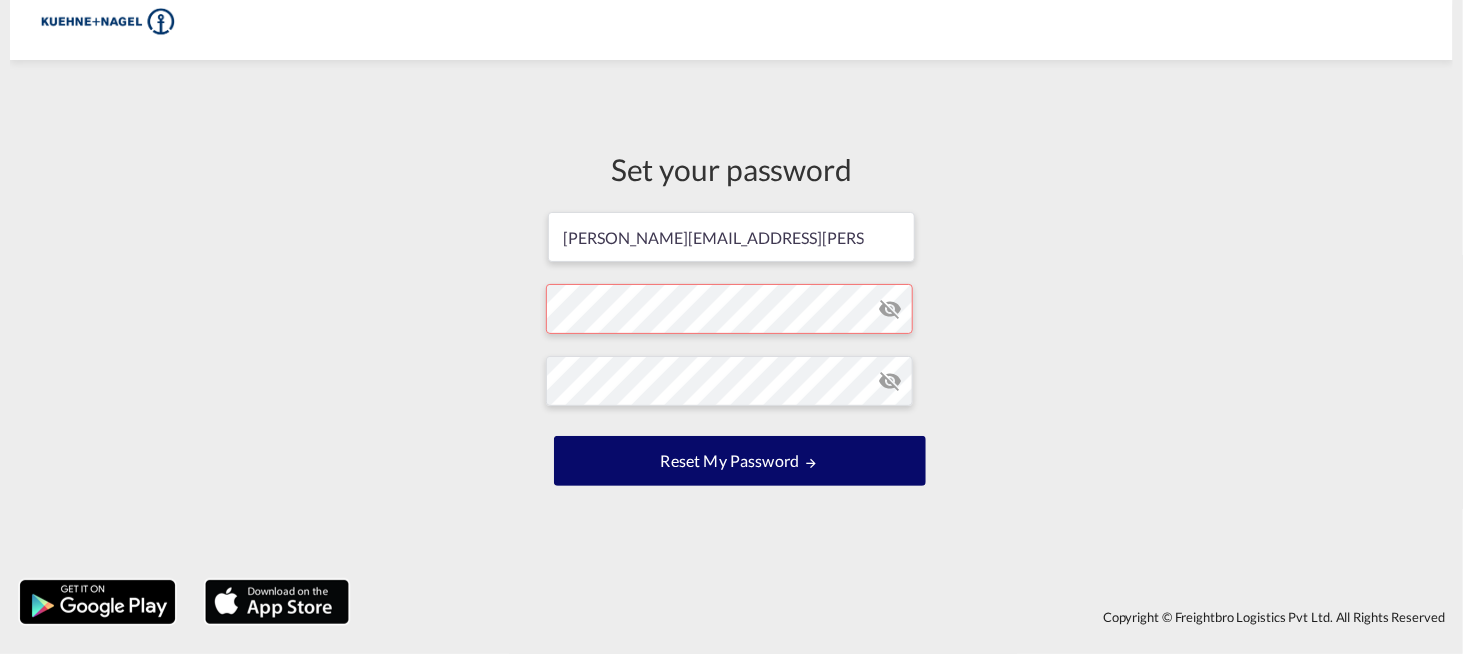 click on "Reset my password" at bounding box center [740, 461] 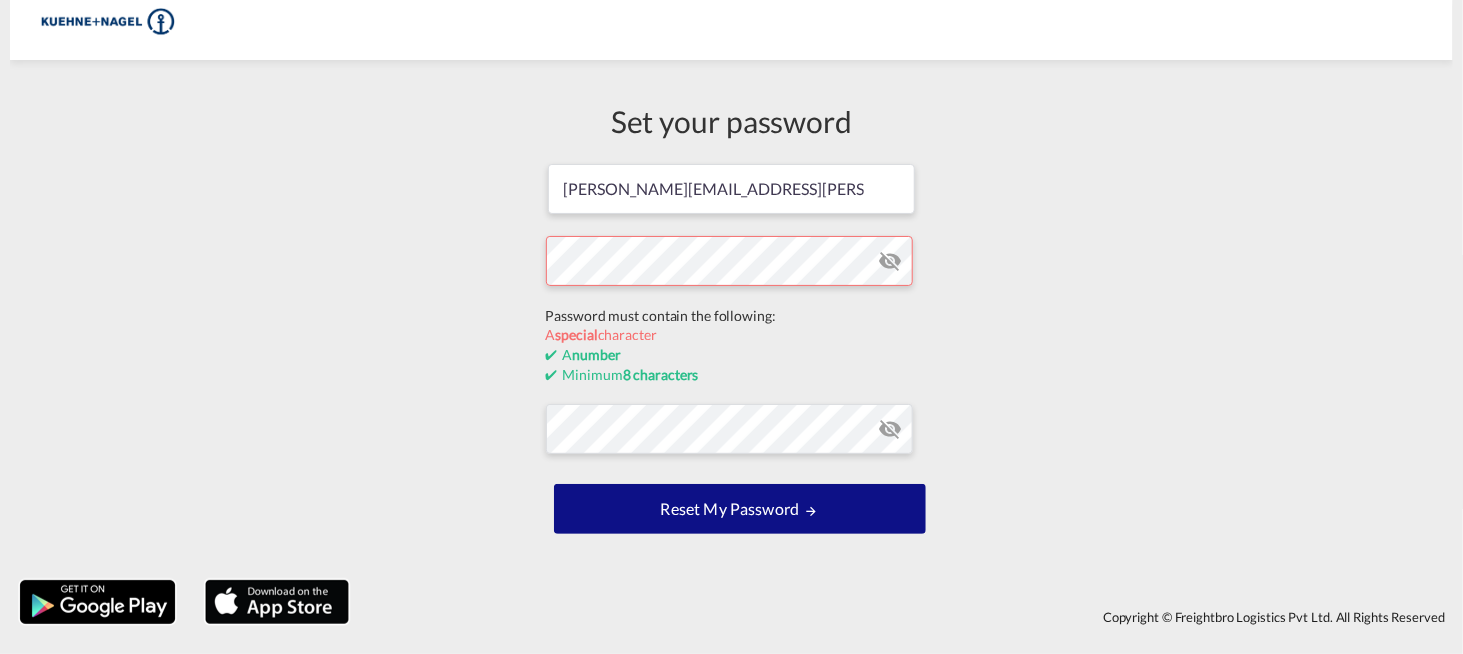 click on "[PERSON_NAME][EMAIL_ADDRESS][PERSON_NAME][PERSON_NAME][DOMAIN_NAME] Password must contain the following: A  special
character A  number
Minimum  8 characters
Reset my password" at bounding box center (732, 351) 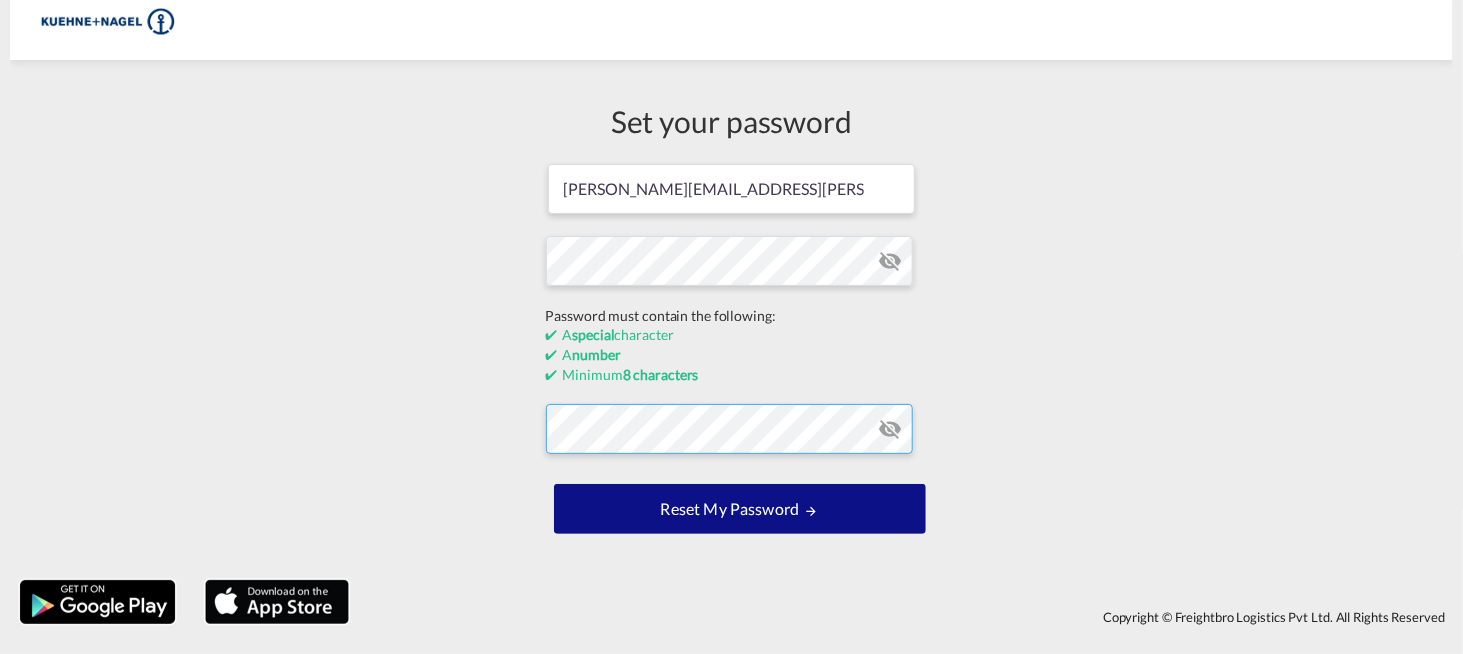 click on "[PERSON_NAME][EMAIL_ADDRESS][PERSON_NAME][PERSON_NAME][DOMAIN_NAME] Password must contain the following: A  special
character A  number
Minimum  8 characters
Reset my password" at bounding box center [732, 351] 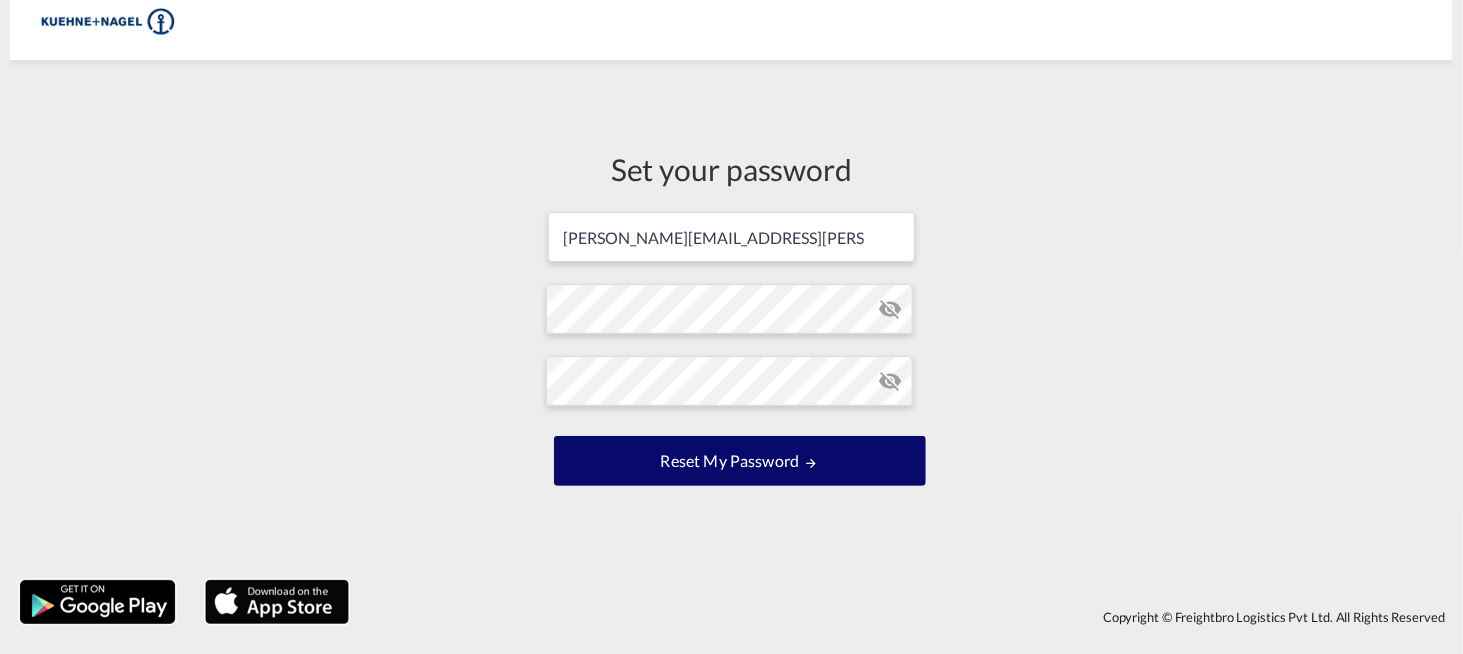 click on "Reset my password" at bounding box center (740, 461) 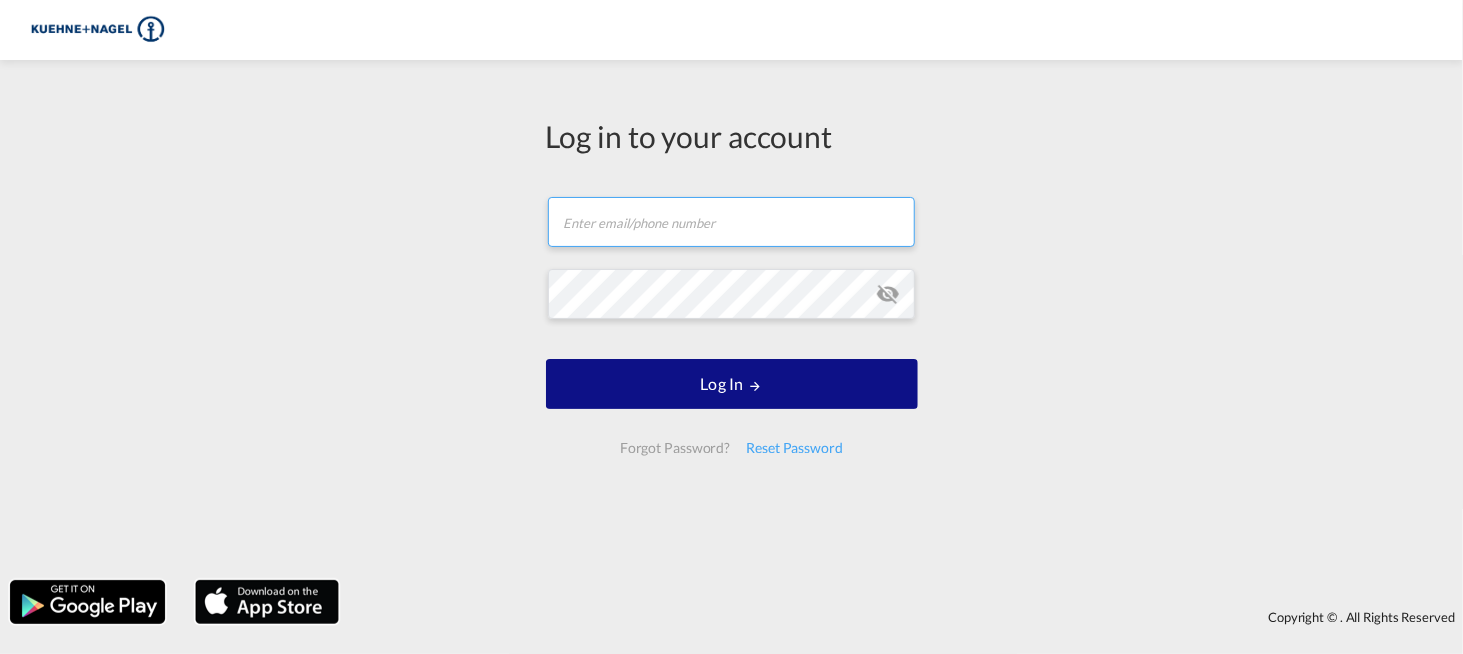 type on "[PERSON_NAME][EMAIL_ADDRESS][PERSON_NAME][PERSON_NAME][DOMAIN_NAME]" 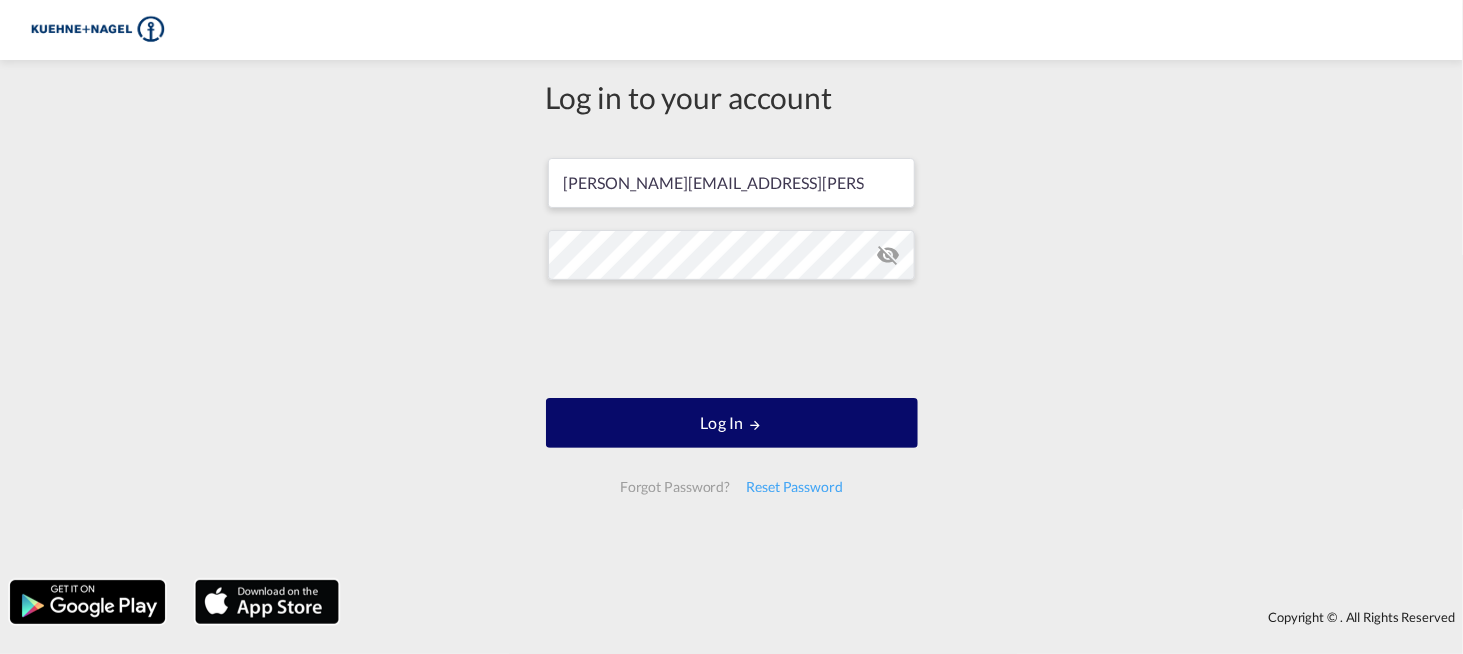 click on "Log In" at bounding box center [732, 423] 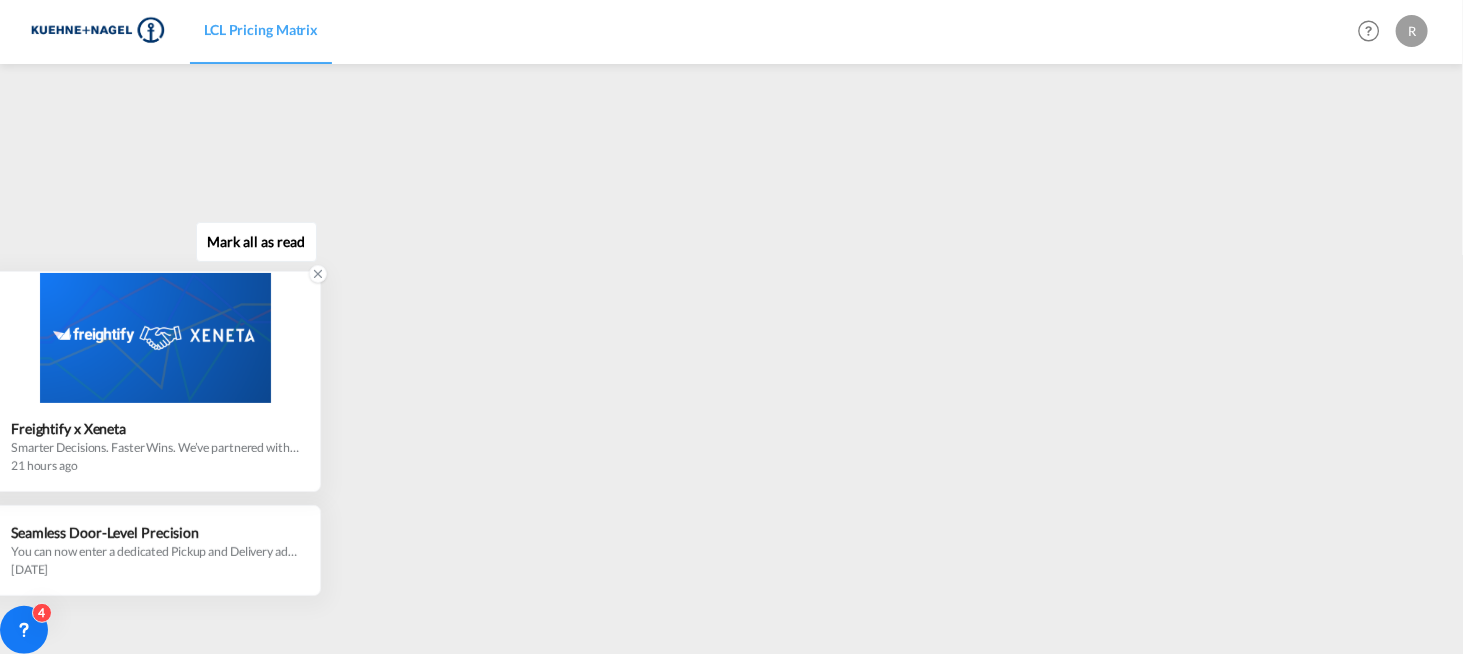 click 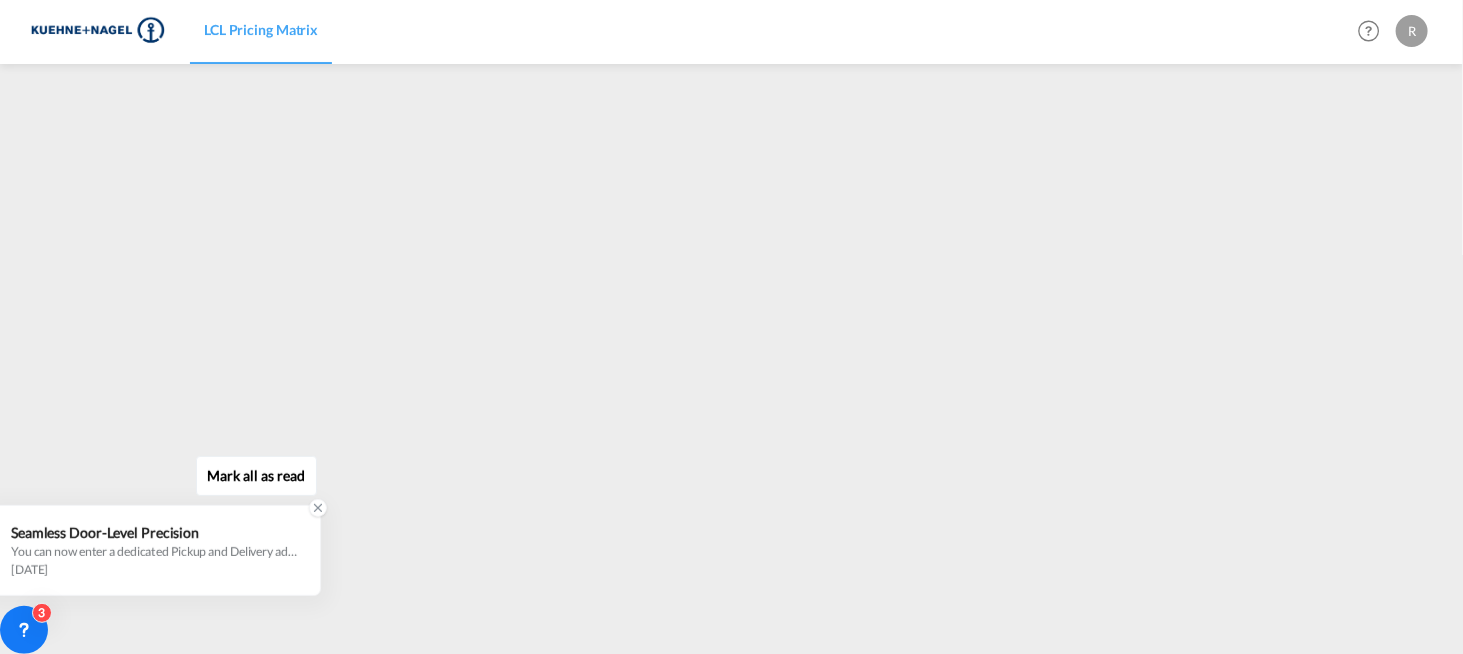 click 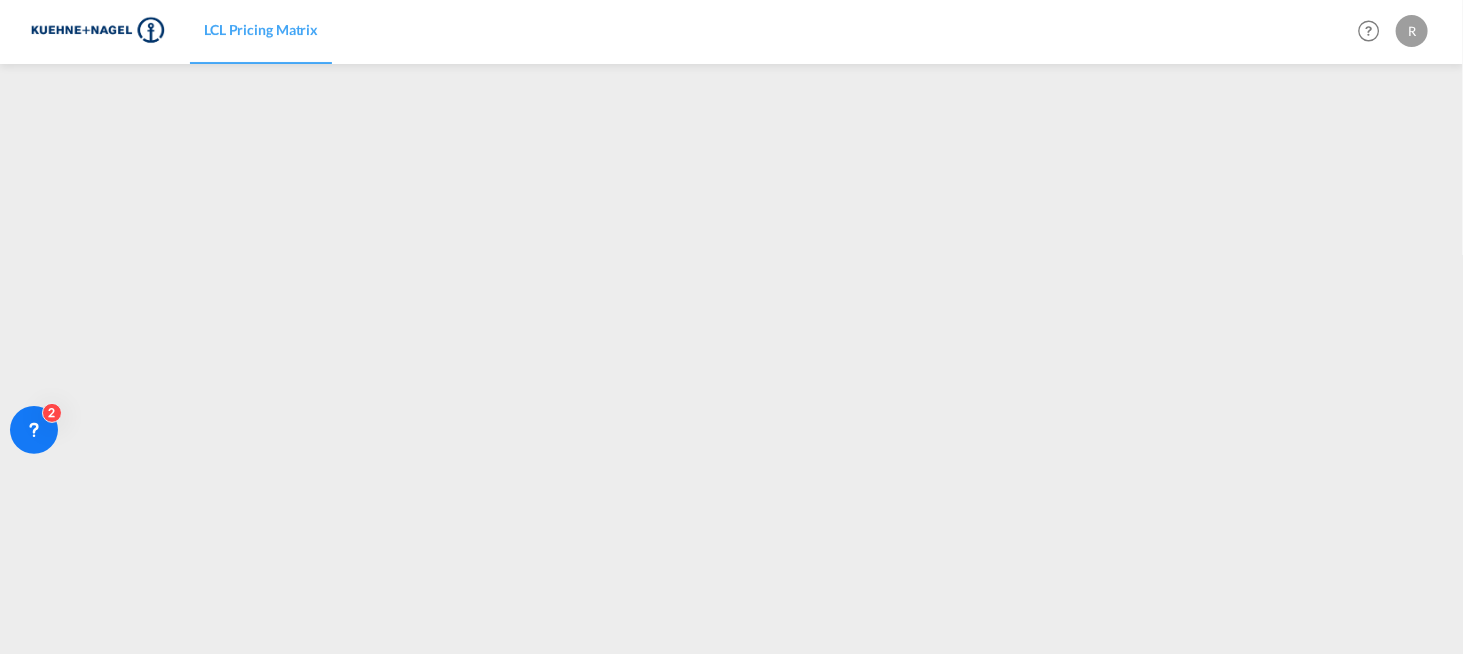 click on "R" at bounding box center (1412, 31) 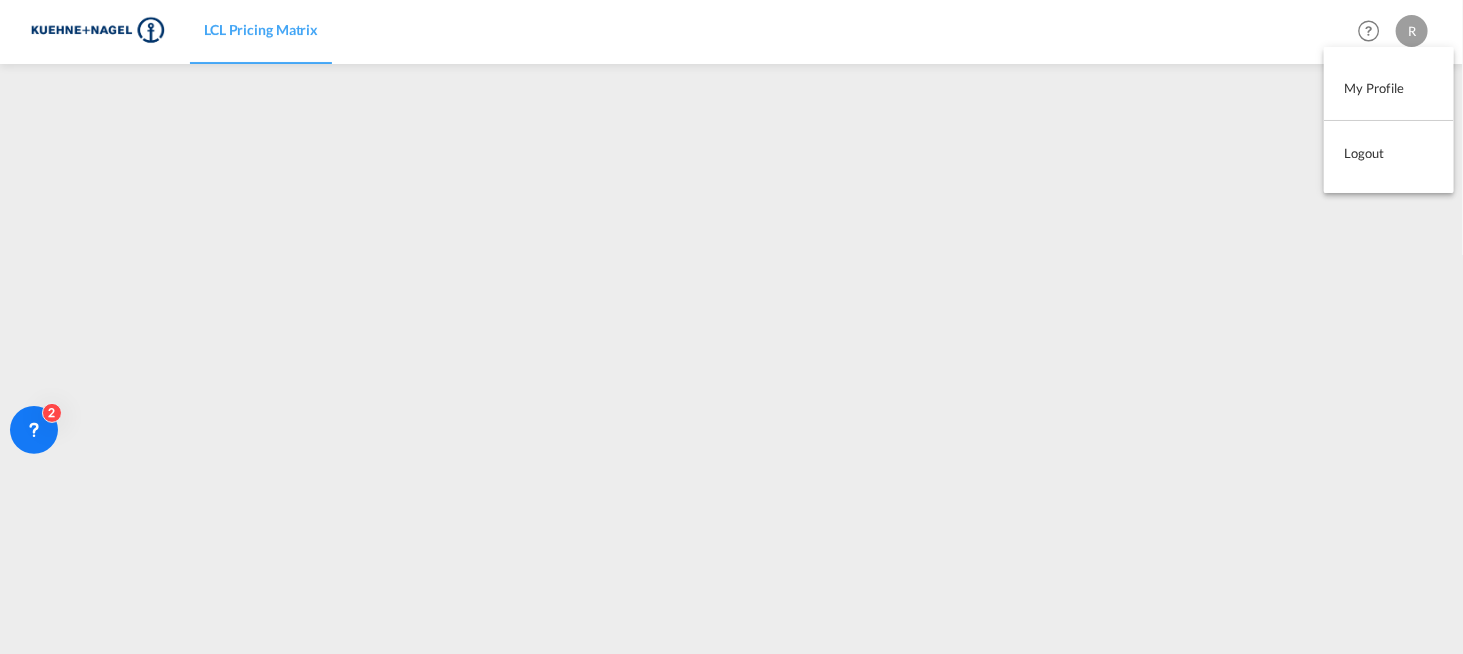 click on "Logout" at bounding box center [1389, 153] 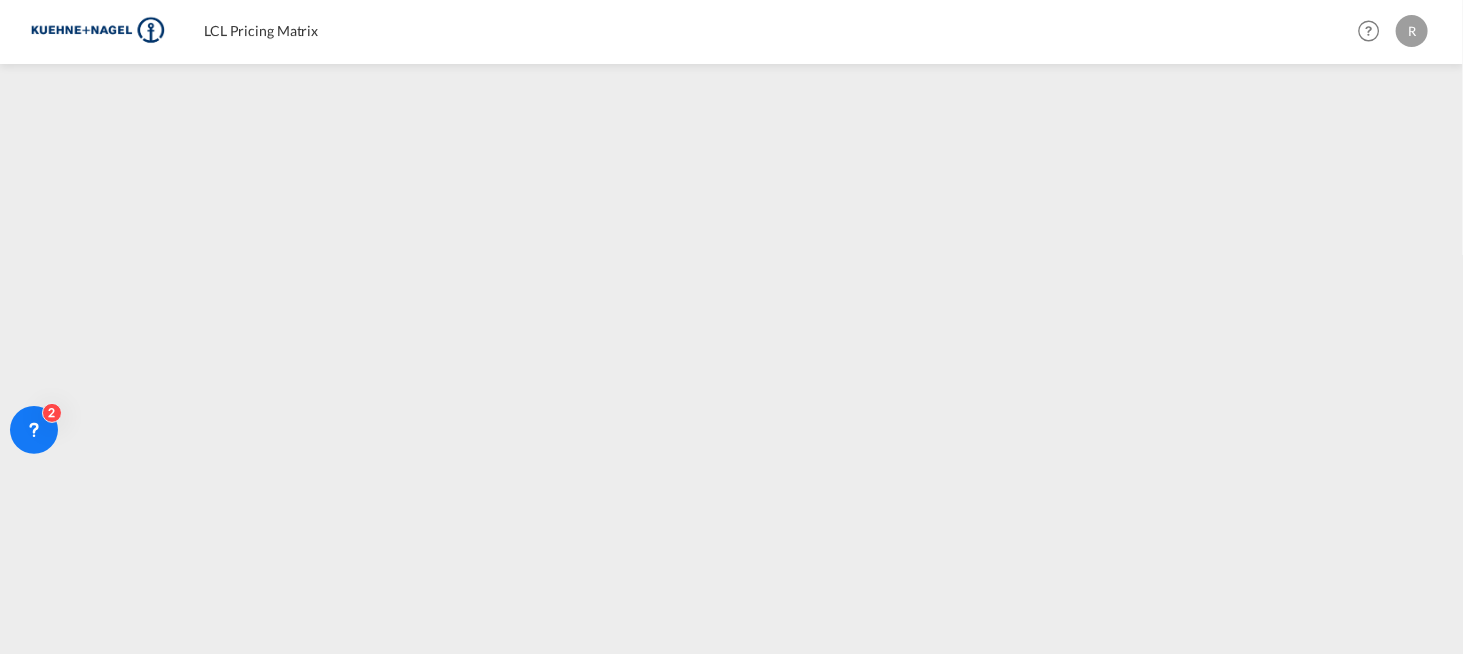 type on "[PERSON_NAME][EMAIL_ADDRESS][PERSON_NAME][PERSON_NAME][DOMAIN_NAME]" 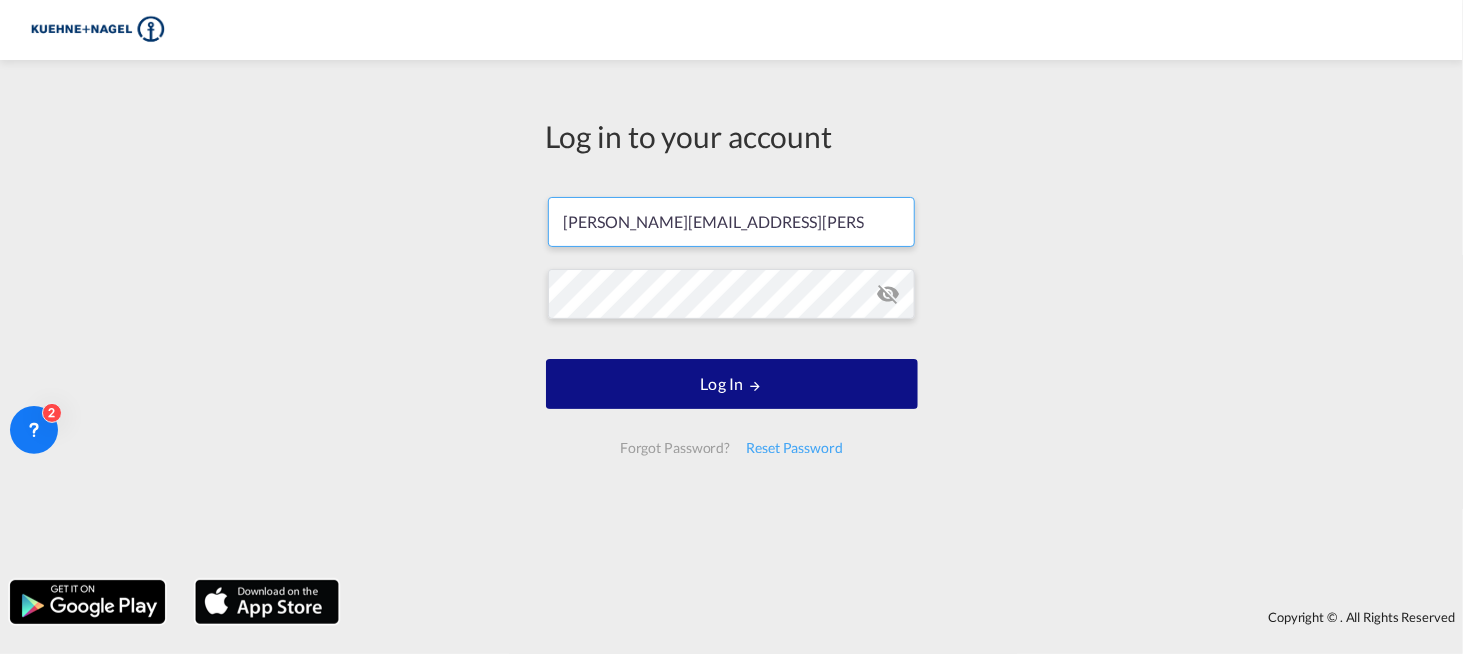 scroll, scrollTop: 0, scrollLeft: 0, axis: both 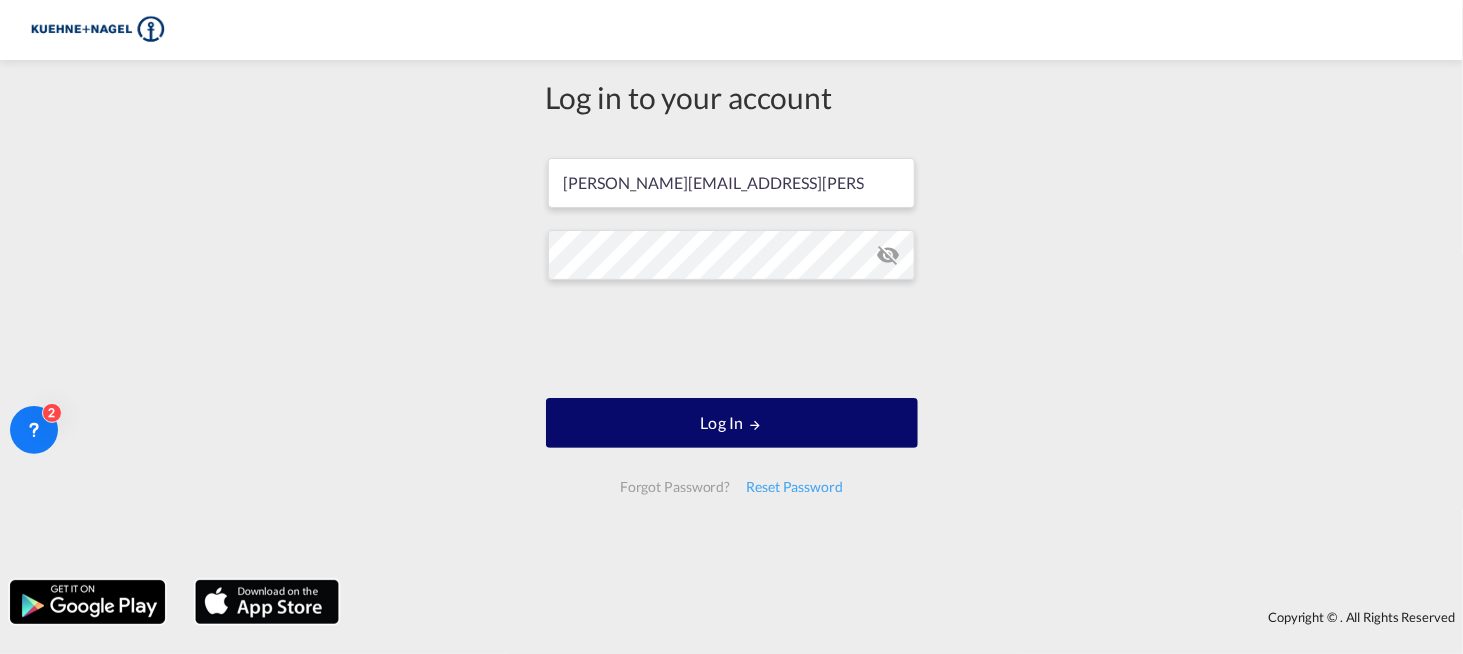 click on "Log In" at bounding box center (732, 423) 